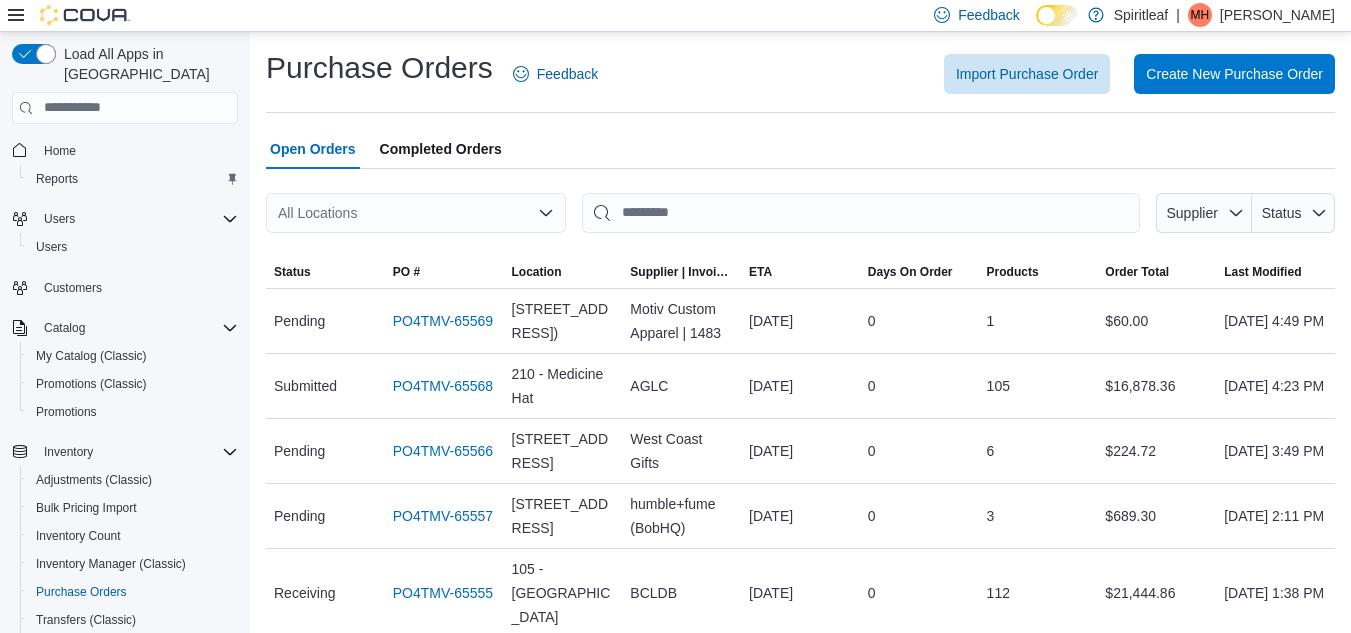 scroll, scrollTop: 0, scrollLeft: 0, axis: both 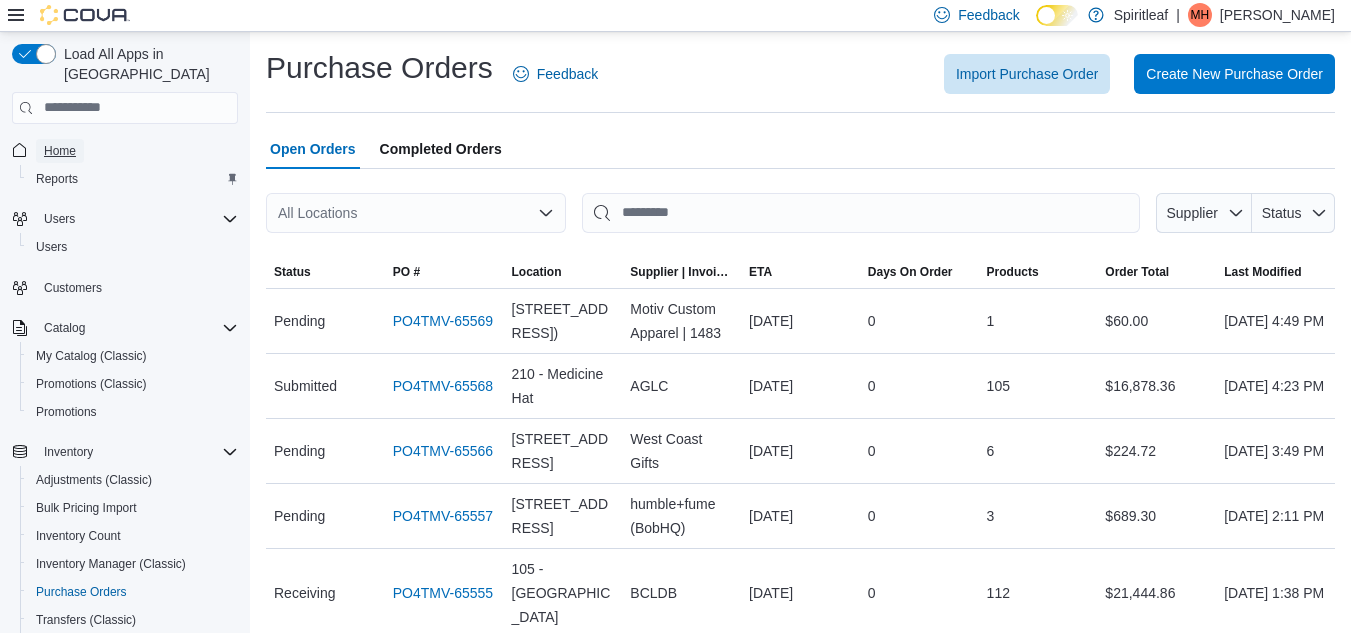 click on "Home" at bounding box center [60, 151] 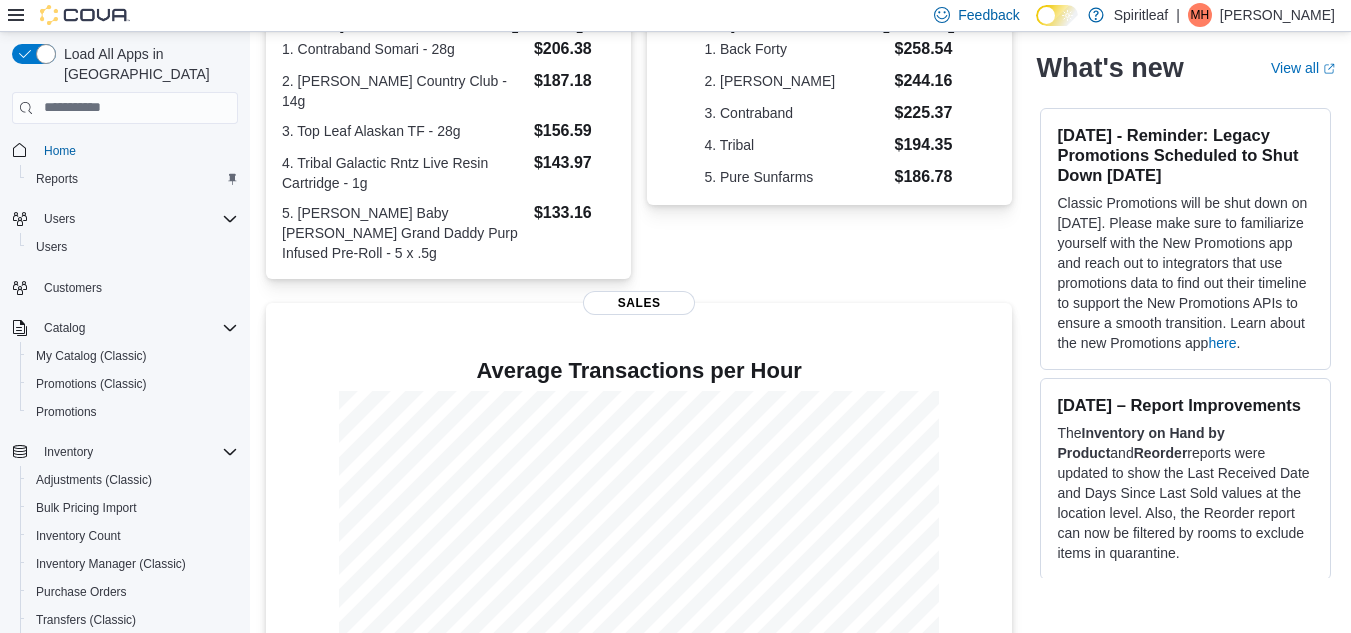 scroll, scrollTop: 524, scrollLeft: 0, axis: vertical 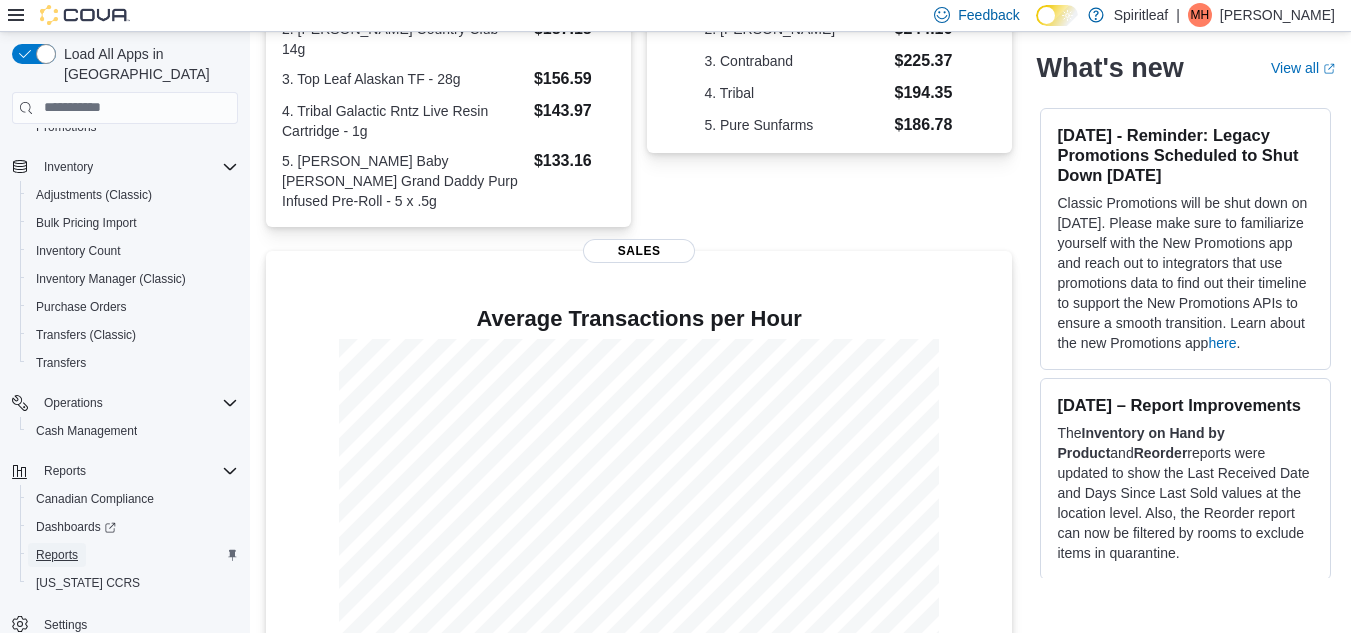 click on "Reports" at bounding box center (57, 555) 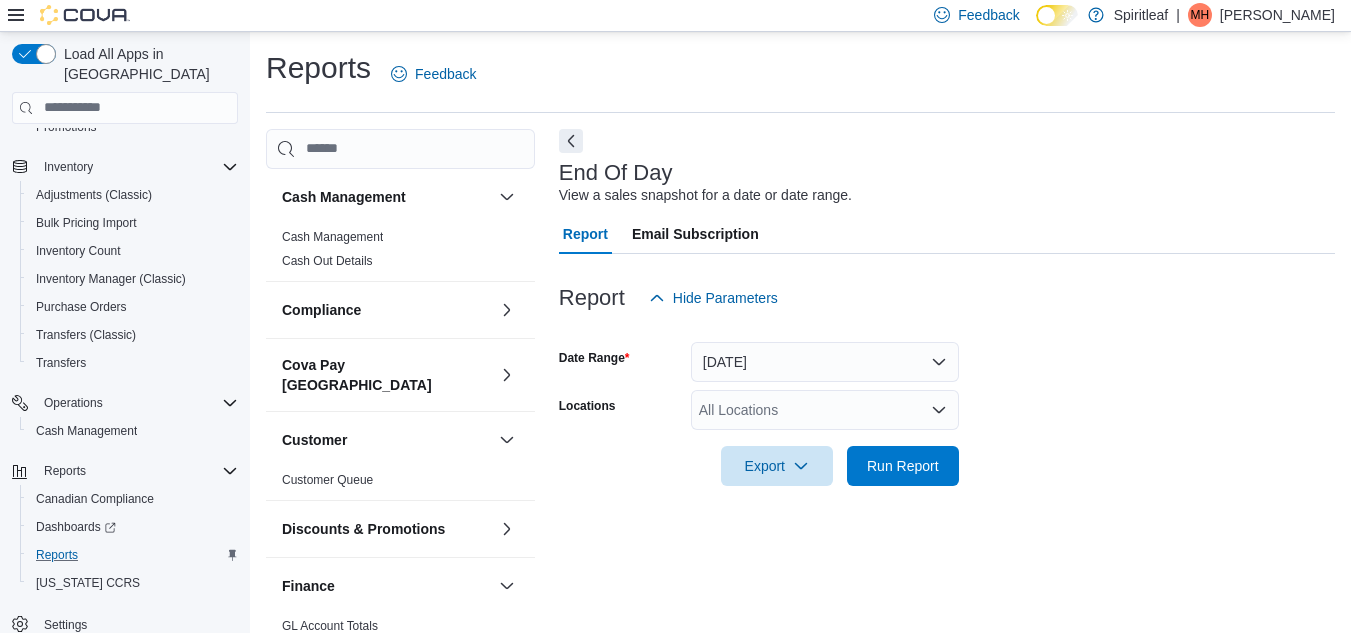 scroll, scrollTop: 26, scrollLeft: 0, axis: vertical 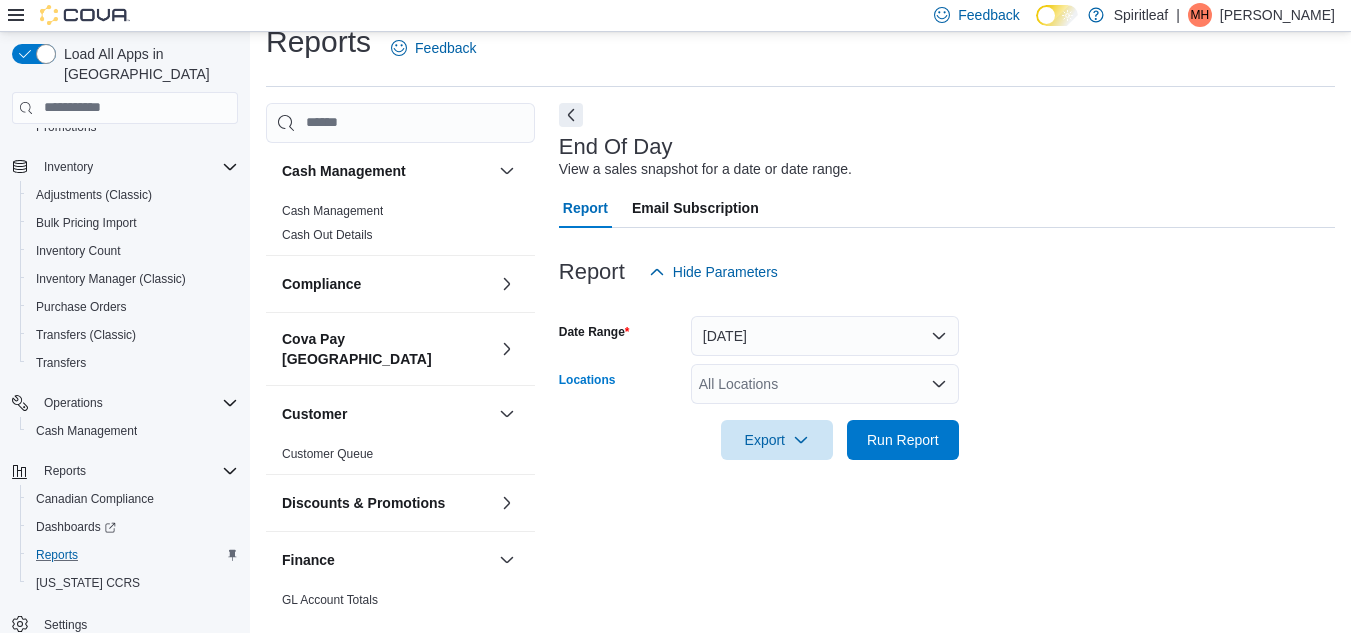 click on "All Locations" at bounding box center (825, 384) 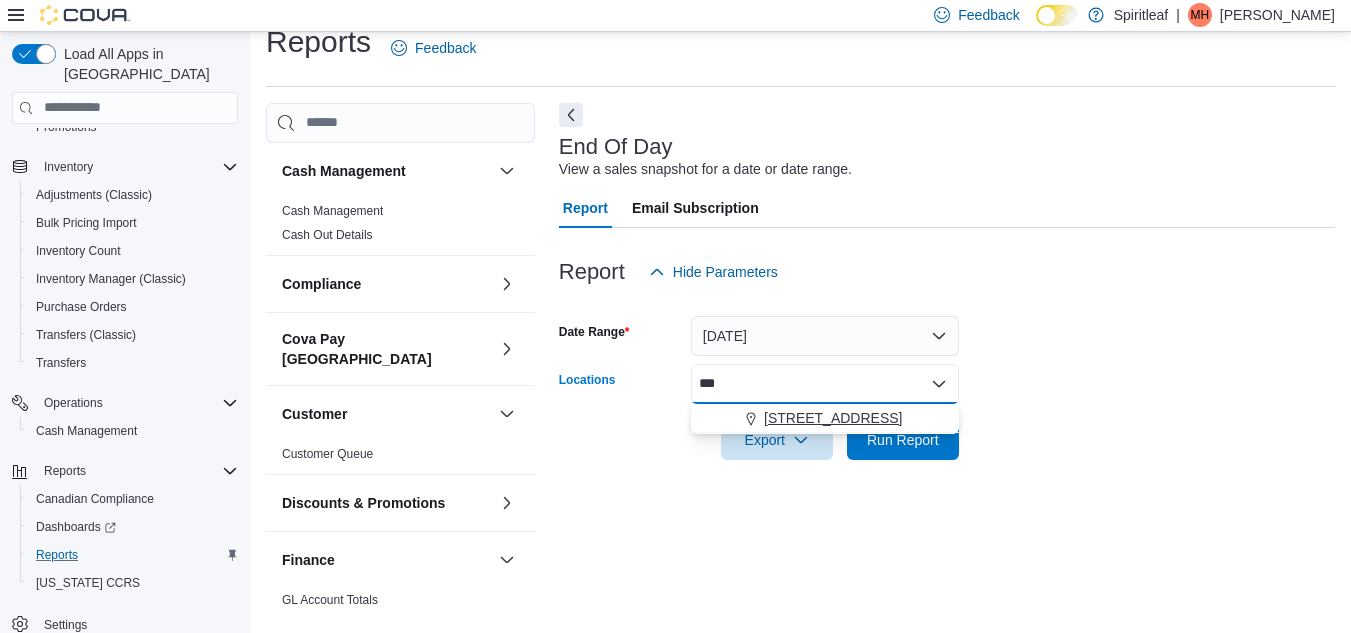 type on "***" 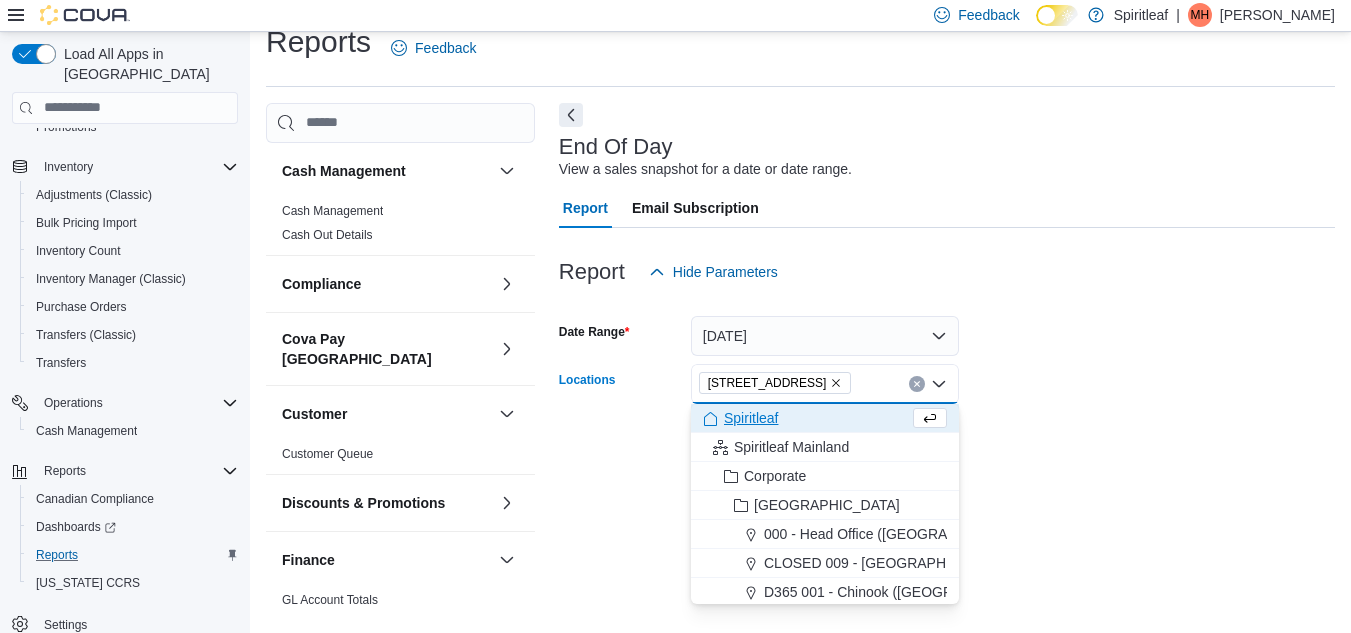 click on "Date Range [DATE] Locations [STREET_ADDRESS] Combo box. Selected. [STREET_ADDRESS]. Press Backspace to delete [STREET_ADDRESS]. Combo box input. All Locations. Type some text or, to display a list of choices, press Down Arrow. To exit the list of choices, press Escape. Export  Run Report" at bounding box center (947, 376) 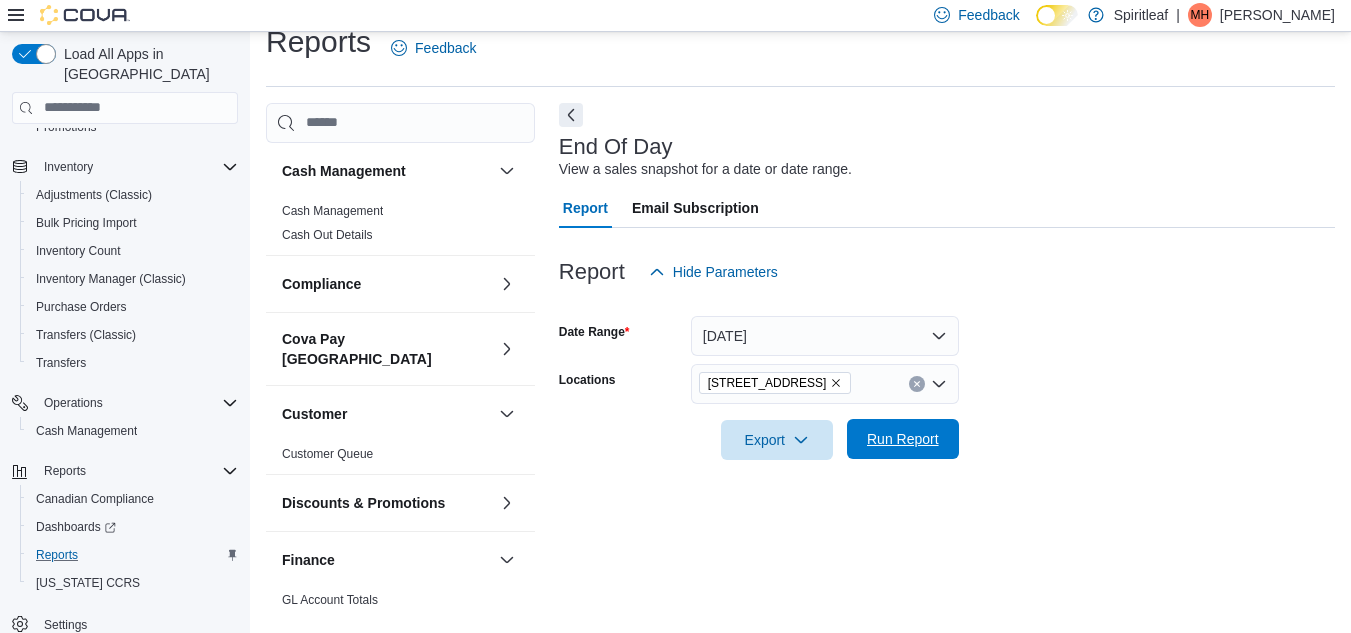 click on "Run Report" at bounding box center [903, 439] 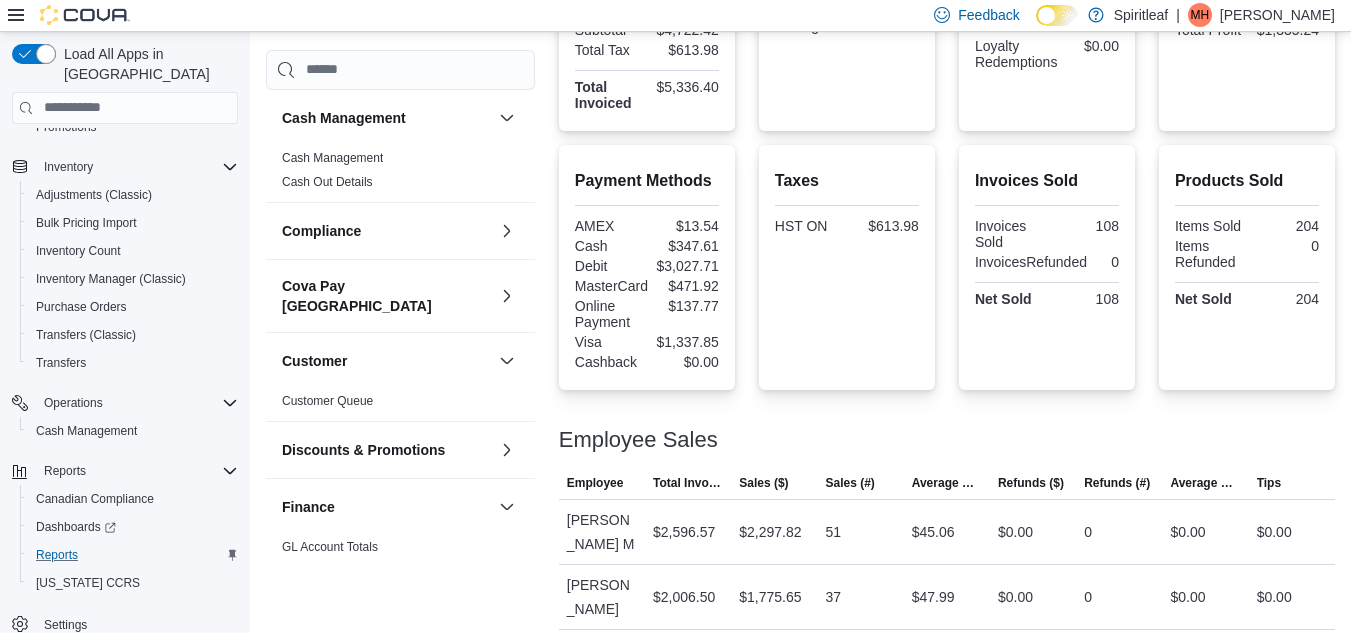 scroll, scrollTop: 587, scrollLeft: 0, axis: vertical 